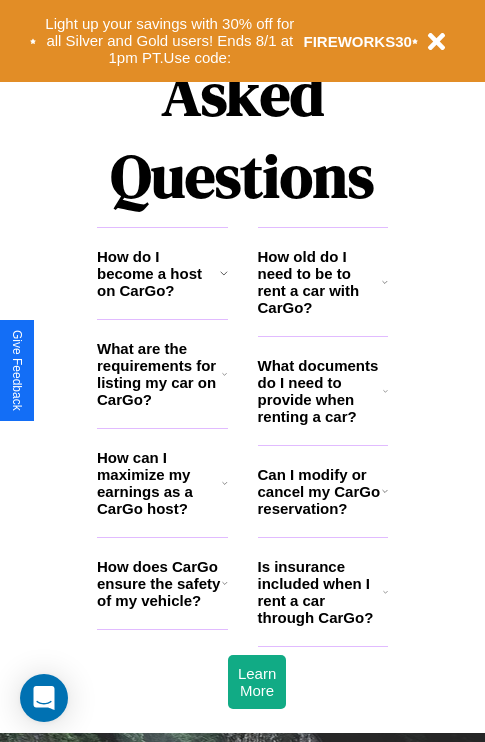 scroll, scrollTop: 2423, scrollLeft: 0, axis: vertical 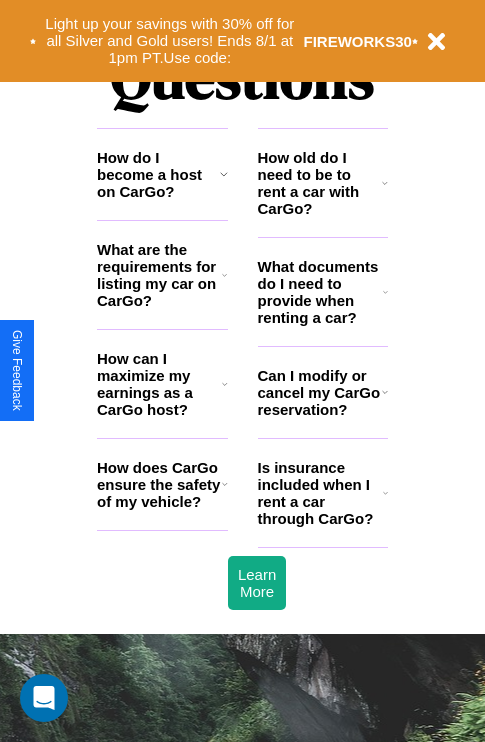 click on "What are the requirements for listing my car on CarGo?" at bounding box center (159, 275) 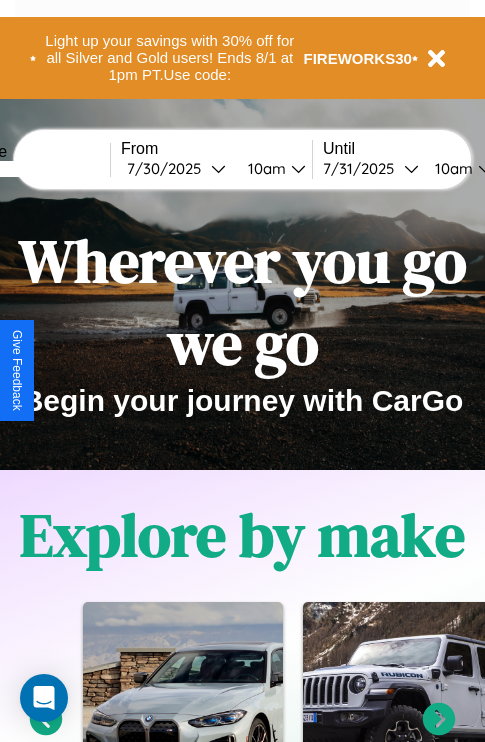 scroll, scrollTop: 0, scrollLeft: 0, axis: both 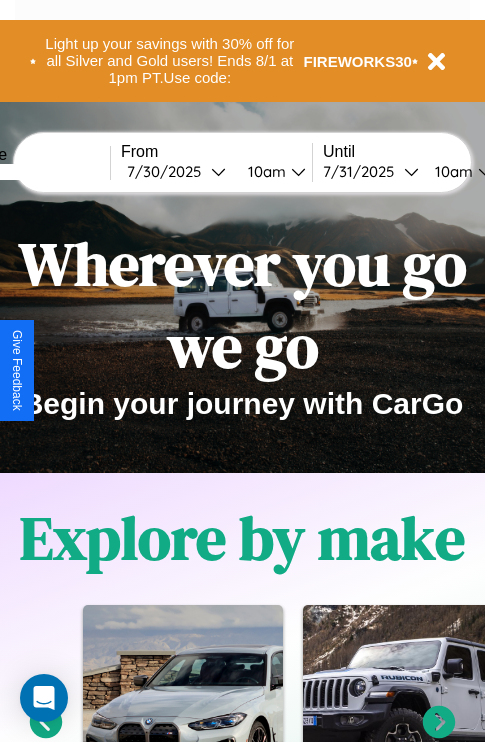 click at bounding box center [35, 172] 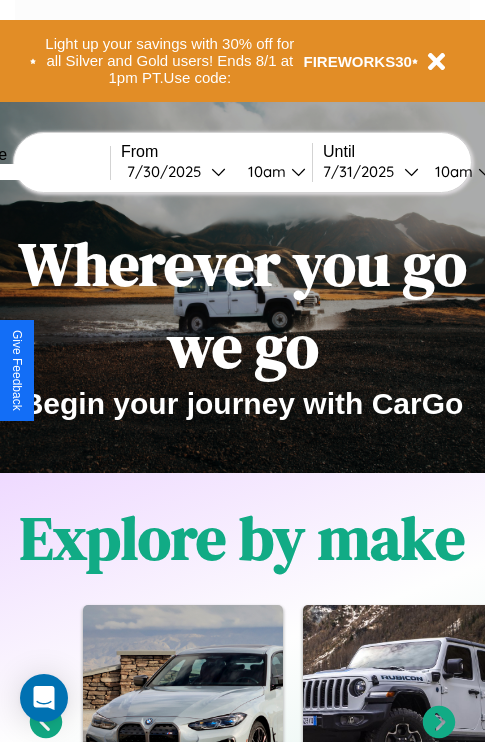 type on "******" 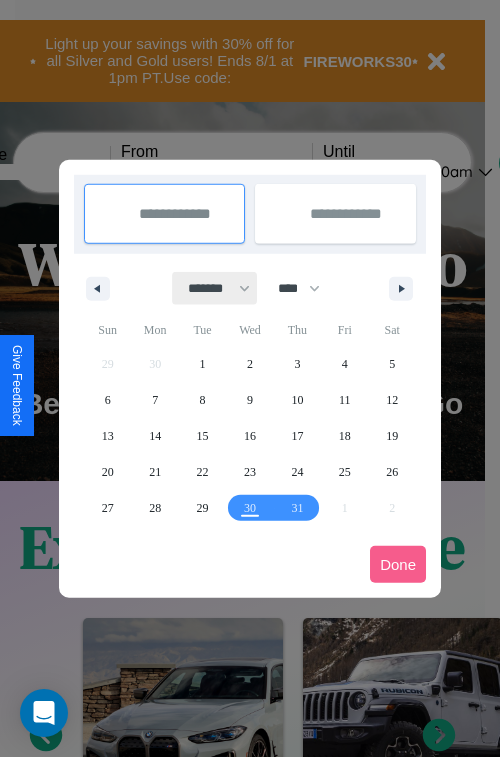 click on "******* ******** ***** ***** *** **** **** ****** ********* ******* ******** ********" at bounding box center (215, 288) 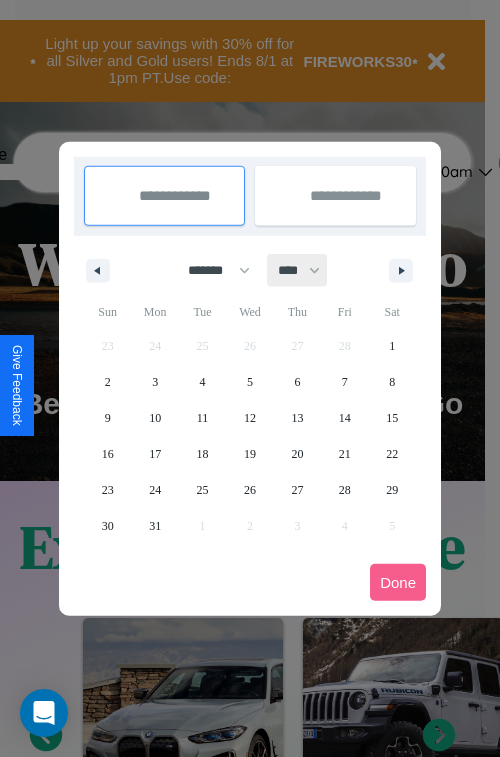 click on "**** **** **** **** **** **** **** **** **** **** **** **** **** **** **** **** **** **** **** **** **** **** **** **** **** **** **** **** **** **** **** **** **** **** **** **** **** **** **** **** **** **** **** **** **** **** **** **** **** **** **** **** **** **** **** **** **** **** **** **** **** **** **** **** **** **** **** **** **** **** **** **** **** **** **** **** **** **** **** **** **** **** **** **** **** **** **** **** **** **** **** **** **** **** **** **** **** **** **** **** **** **** **** **** **** **** **** **** **** **** **** **** **** **** **** **** **** **** **** **** ****" at bounding box center [298, 270] 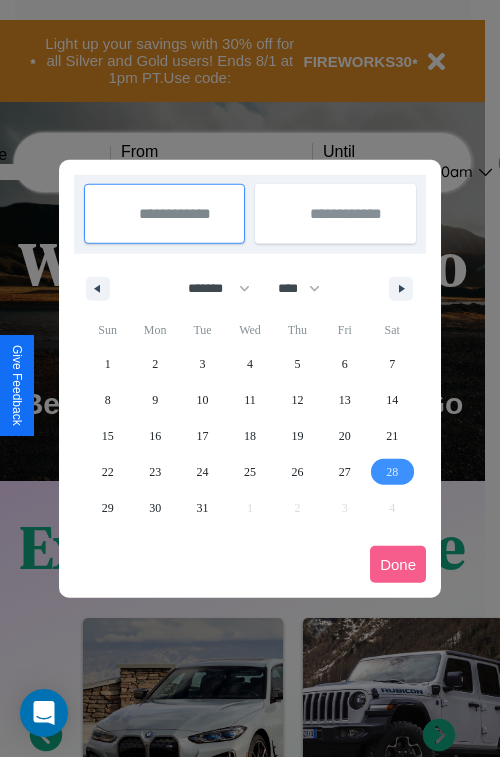 click on "28" at bounding box center [392, 472] 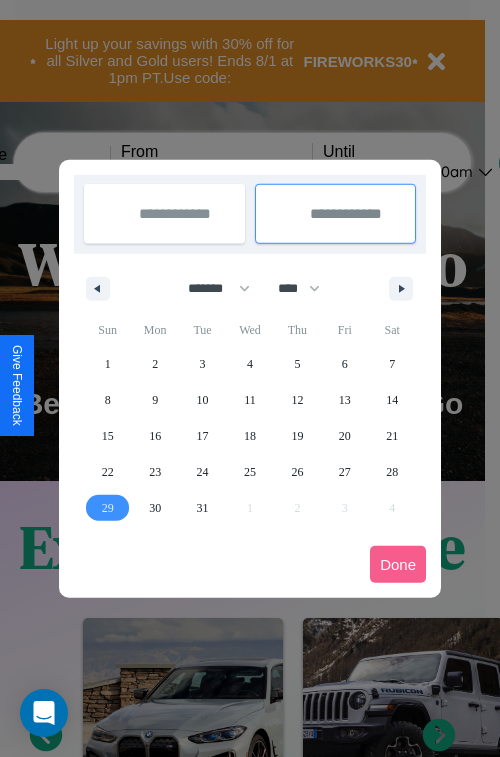 click on "29" at bounding box center (108, 508) 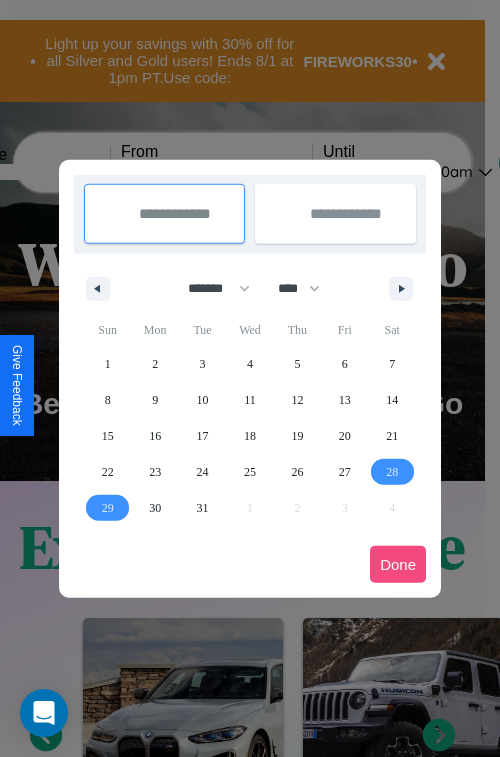 click on "Done" at bounding box center (398, 564) 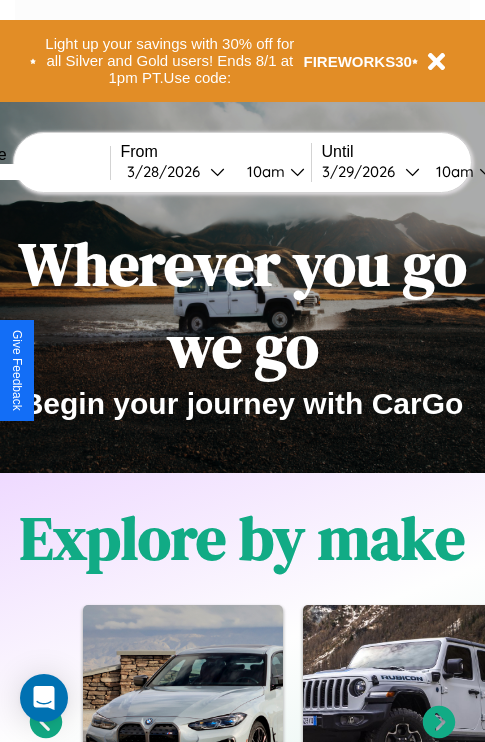 scroll, scrollTop: 0, scrollLeft: 76, axis: horizontal 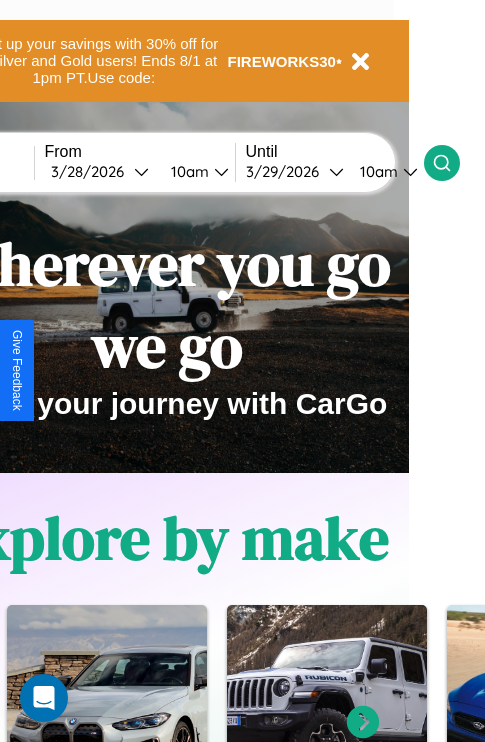 click 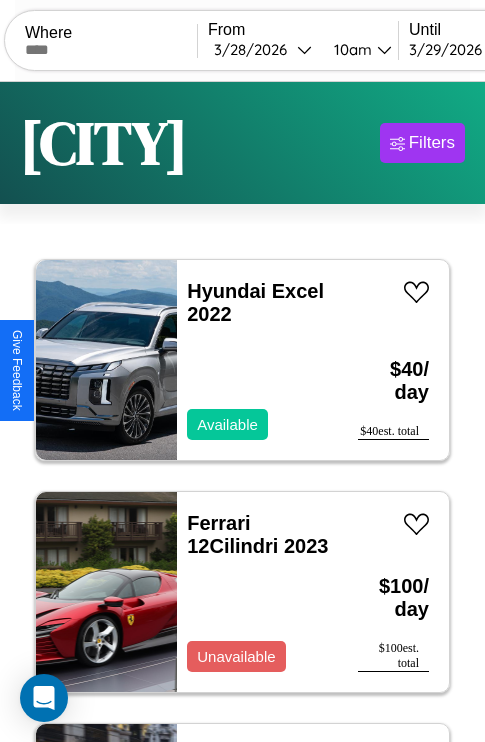 scroll, scrollTop: 95, scrollLeft: 0, axis: vertical 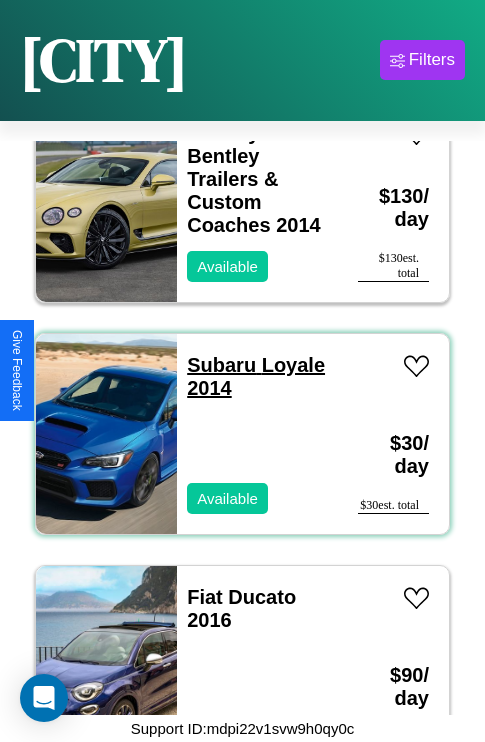 click on "Subaru   Loyale   2014" at bounding box center [256, 376] 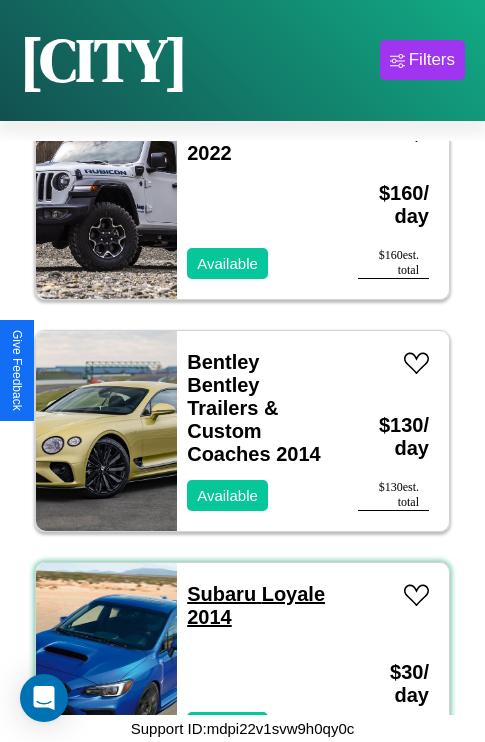 scroll, scrollTop: 1699, scrollLeft: 0, axis: vertical 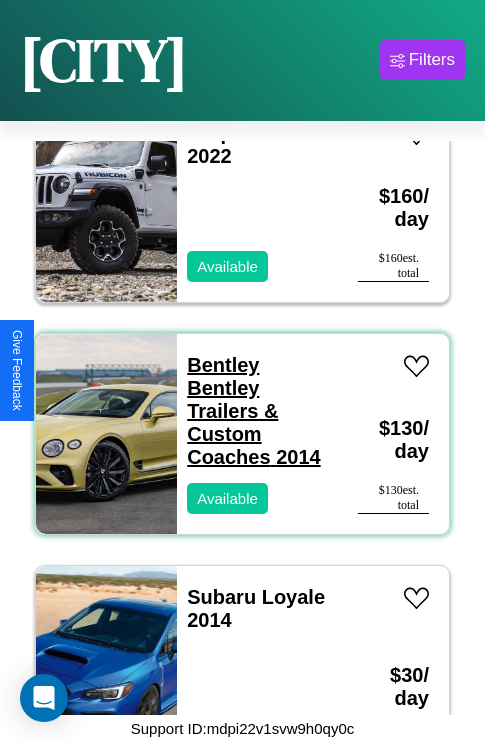 click on "Bentley   Bentley Trailers & Custom Coaches   2014" at bounding box center (253, 411) 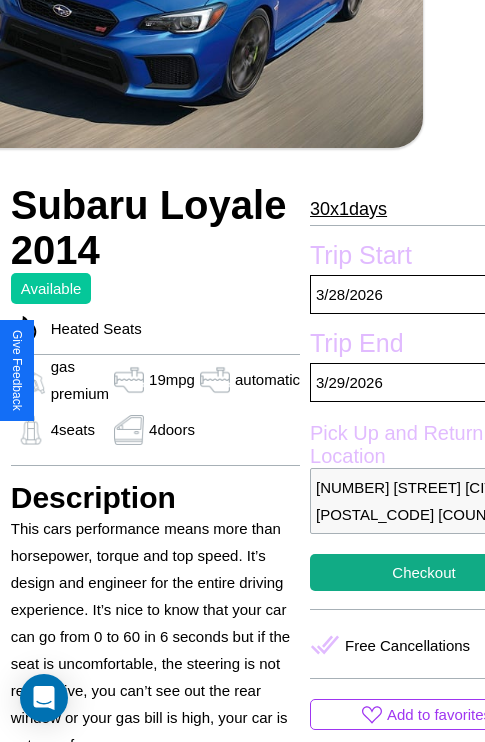 scroll, scrollTop: 481, scrollLeft: 107, axis: both 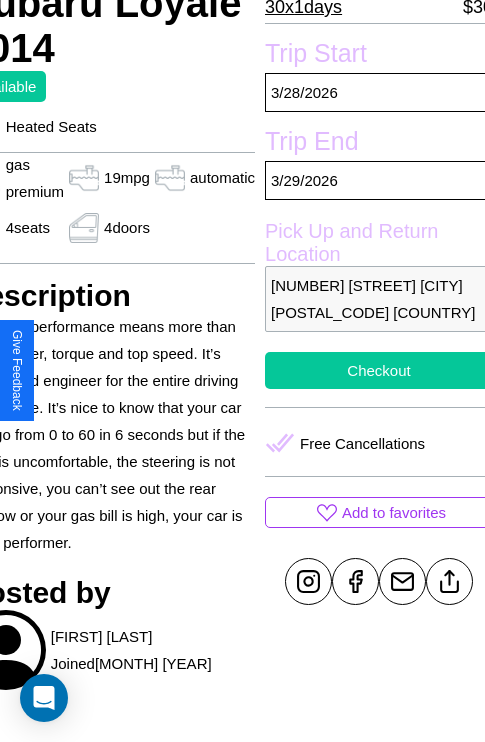 click on "Checkout" at bounding box center [379, 370] 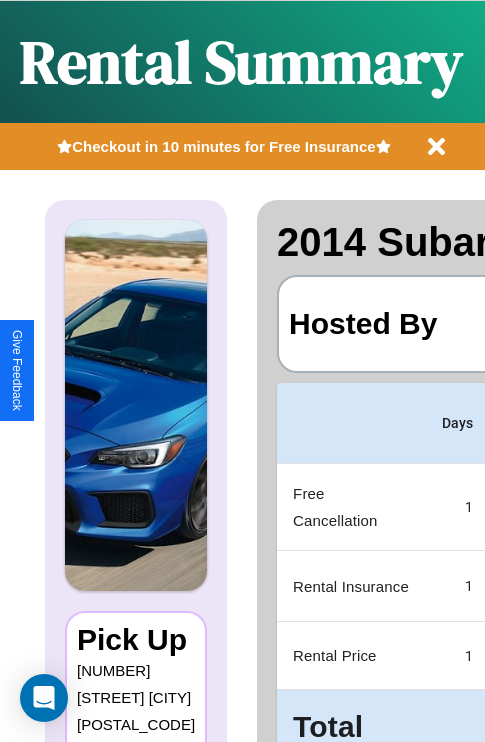 scroll, scrollTop: 0, scrollLeft: 378, axis: horizontal 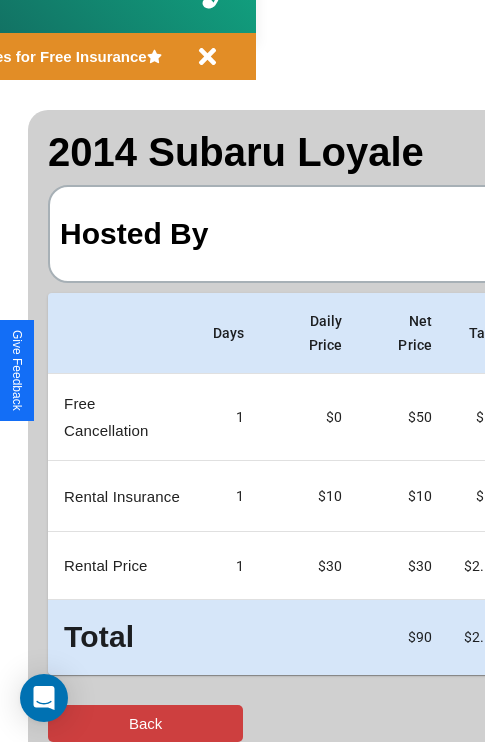 click on "Back" at bounding box center (145, 723) 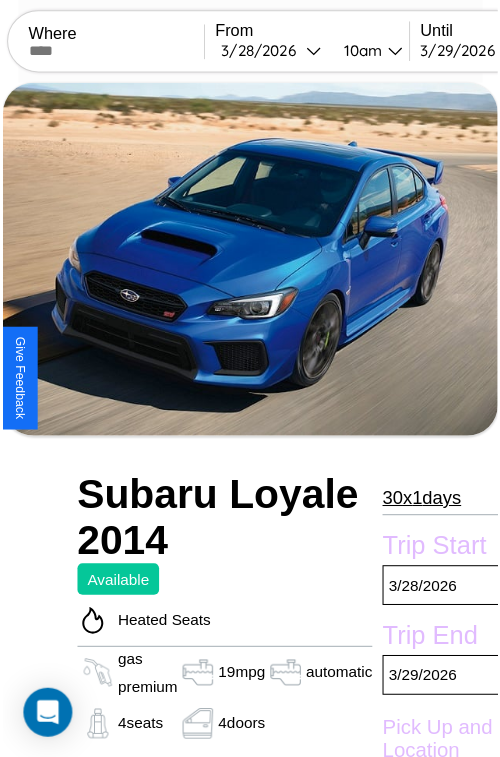 scroll, scrollTop: 203, scrollLeft: 107, axis: both 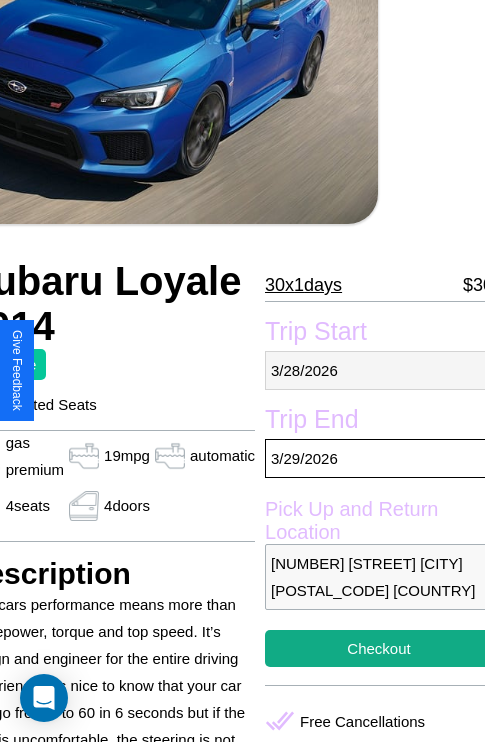click on "[NUMBER] / [NUMBER] / [NUMBER]" at bounding box center [379, 370] 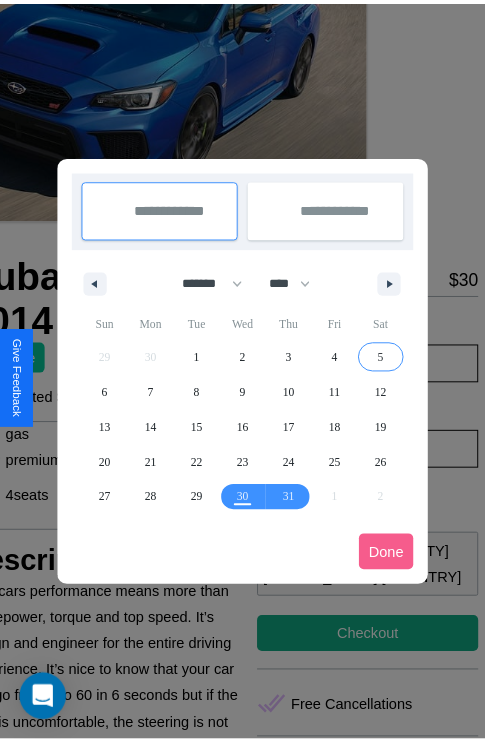 scroll, scrollTop: 0, scrollLeft: 107, axis: horizontal 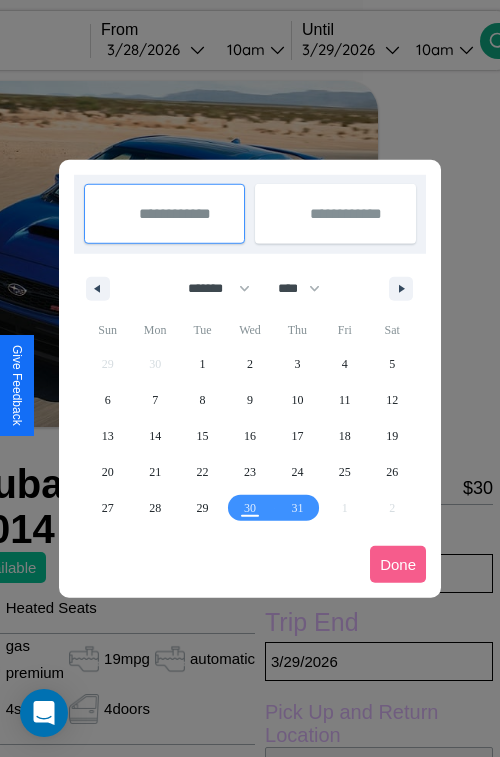click at bounding box center (250, 378) 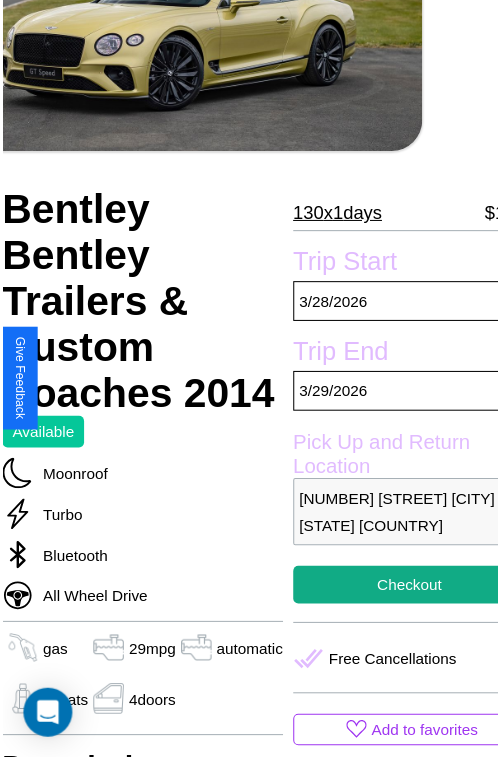 scroll, scrollTop: 100, scrollLeft: 84, axis: both 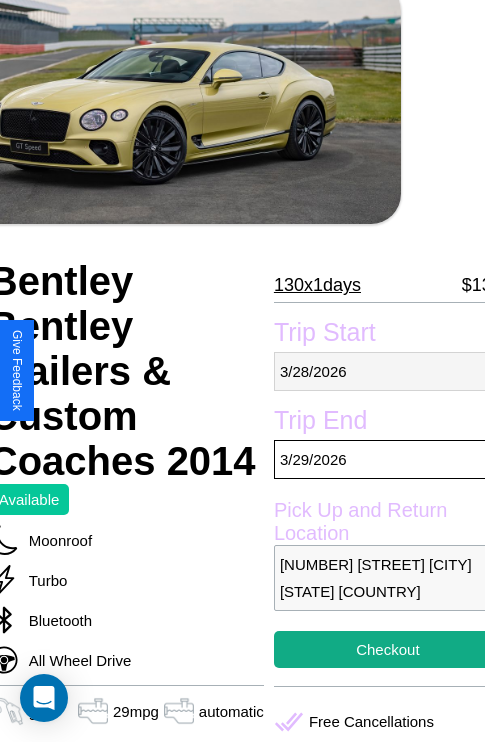 click on "3 / 28 / 2026" at bounding box center [388, 371] 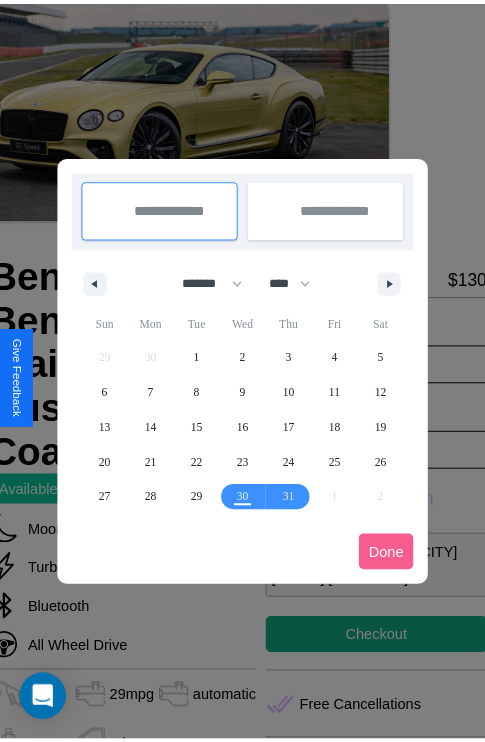 scroll, scrollTop: 0, scrollLeft: 84, axis: horizontal 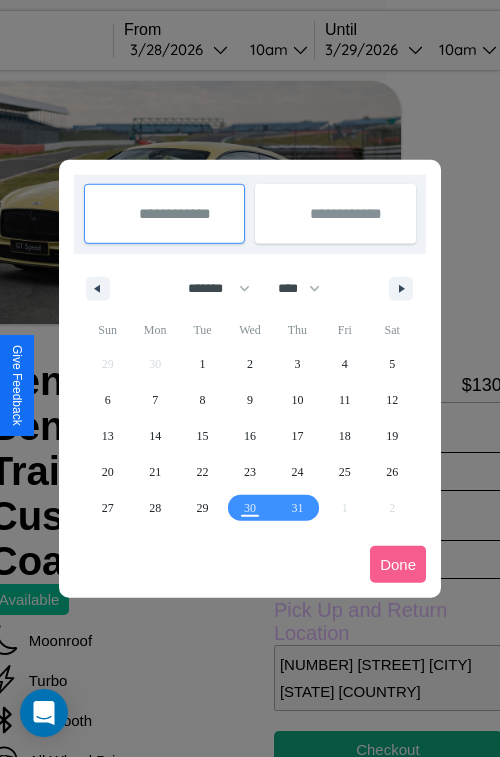 click at bounding box center (250, 378) 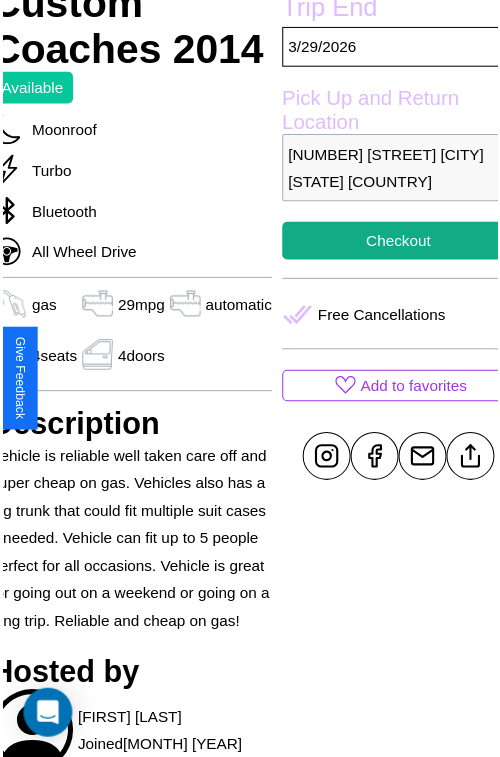 scroll, scrollTop: 520, scrollLeft: 84, axis: both 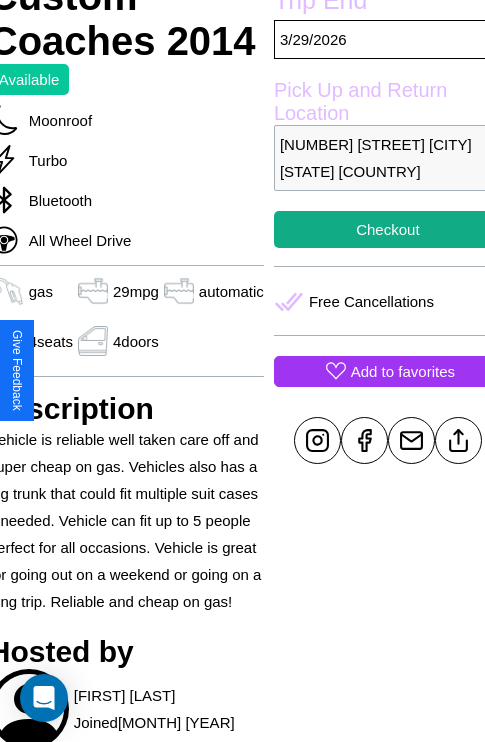 click on "Add to favorites" at bounding box center [403, 371] 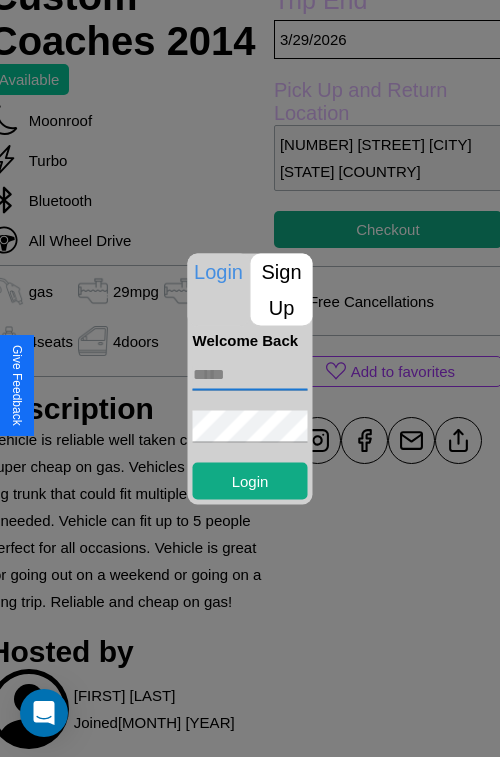 click at bounding box center [250, 374] 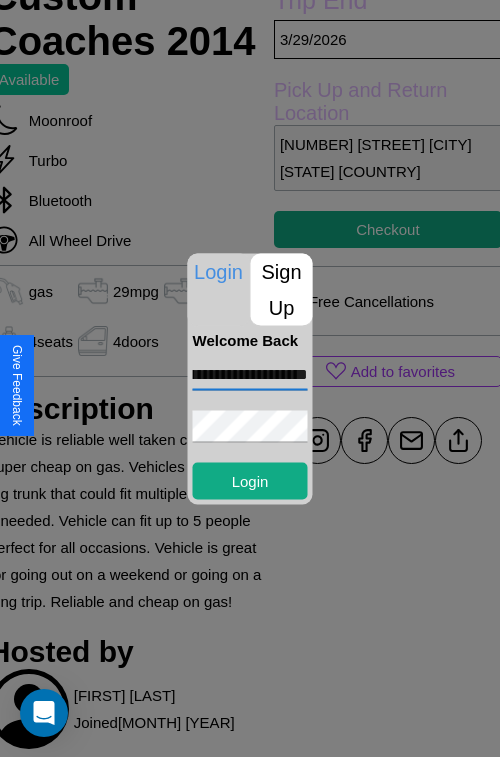 scroll, scrollTop: 0, scrollLeft: 69, axis: horizontal 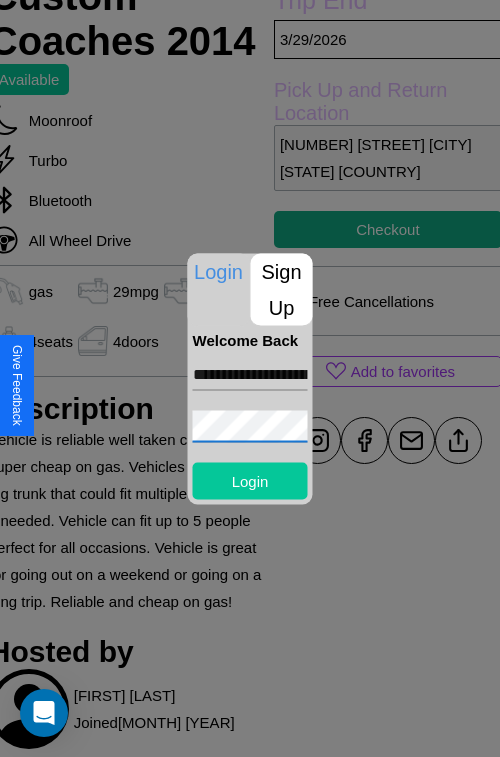 click on "Login" at bounding box center [250, 480] 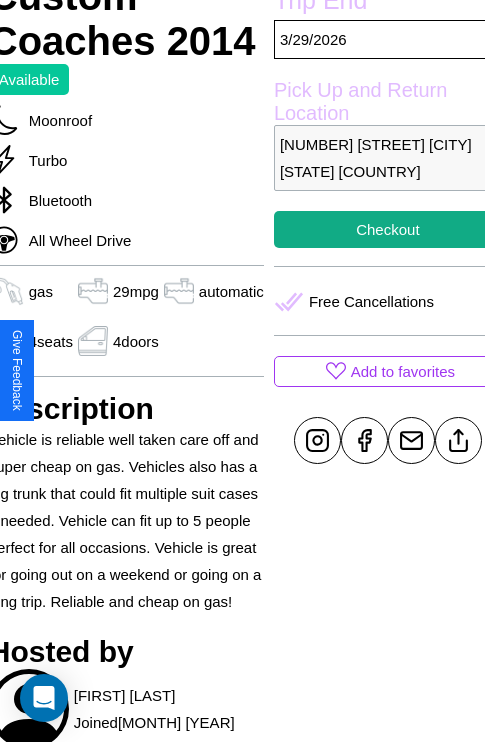 scroll, scrollTop: 378, scrollLeft: 84, axis: both 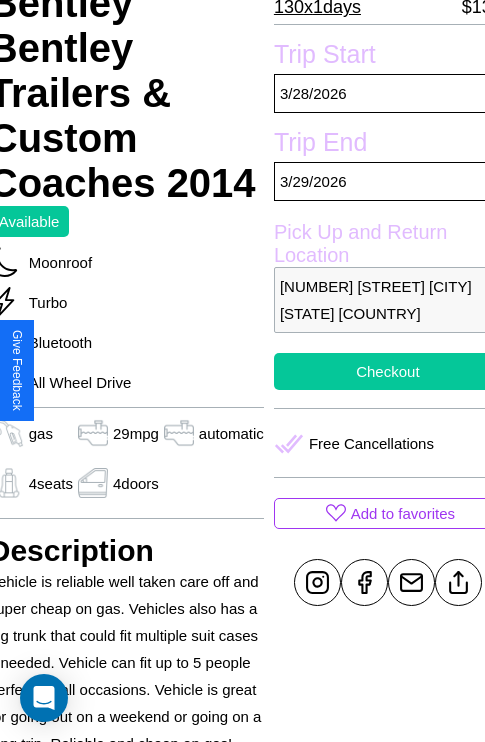 click on "Checkout" at bounding box center (388, 371) 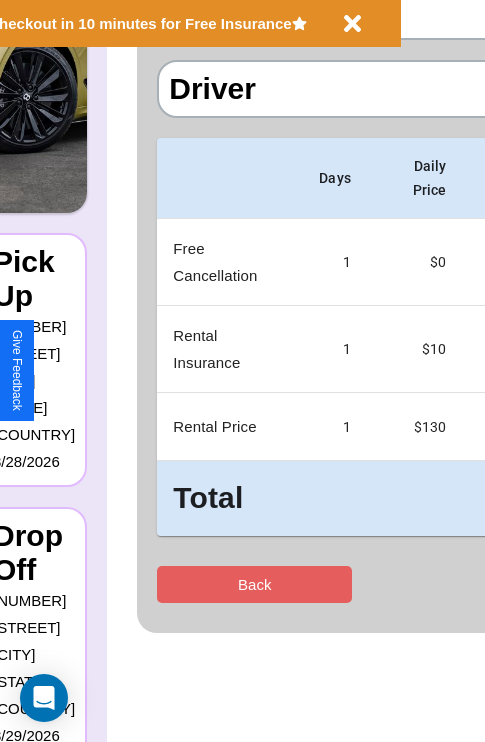 scroll, scrollTop: 0, scrollLeft: 0, axis: both 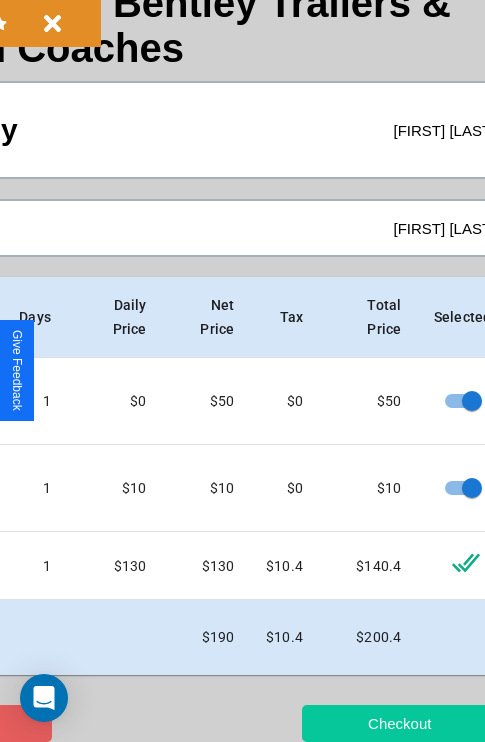 click on "Checkout" at bounding box center [399, 723] 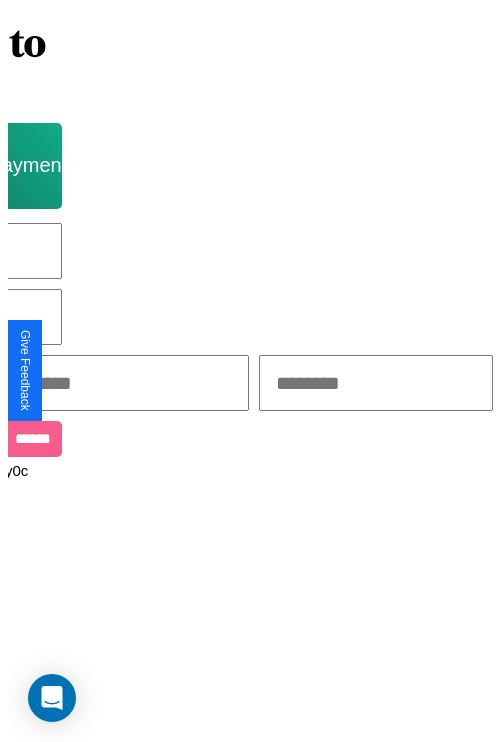 scroll, scrollTop: 0, scrollLeft: 0, axis: both 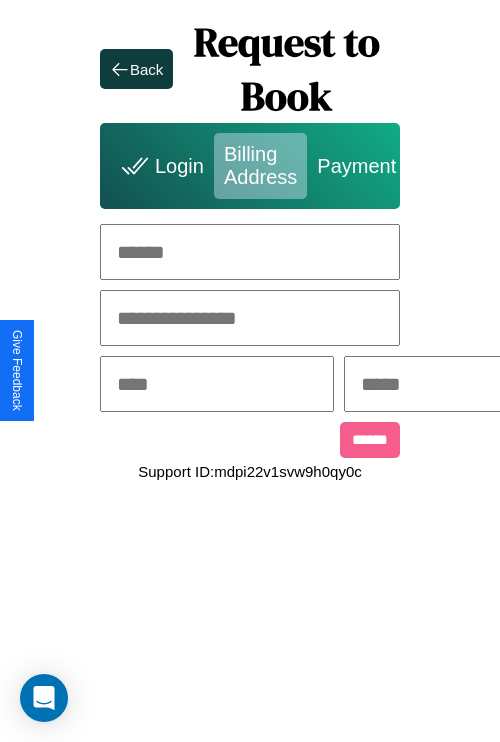 click at bounding box center [250, 252] 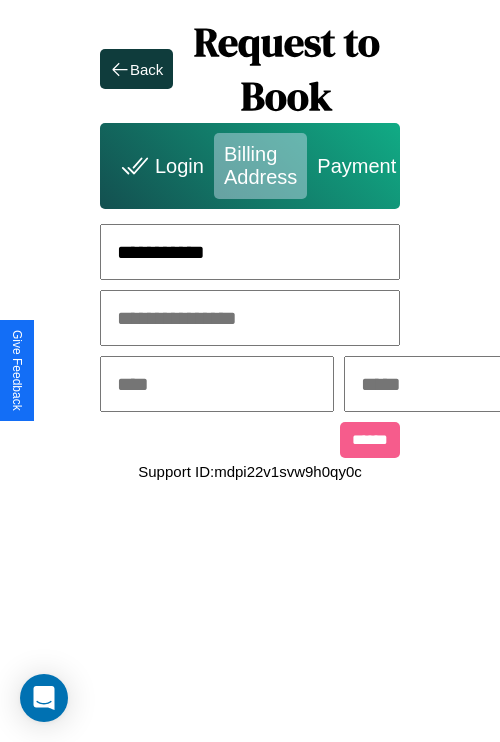 type on "**********" 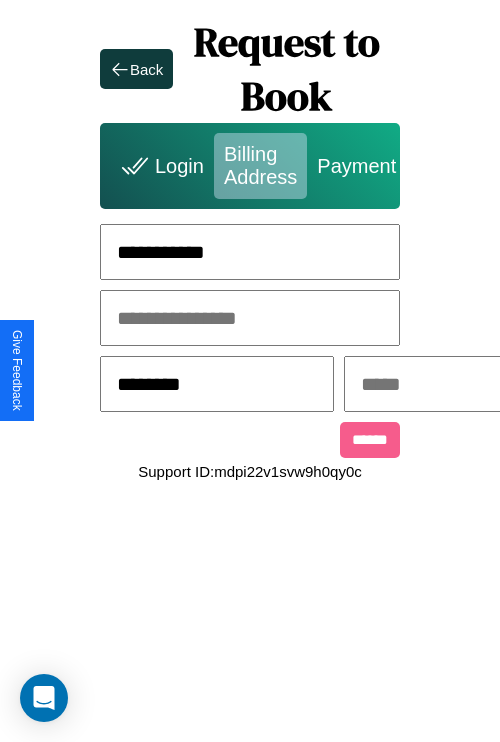 type on "********" 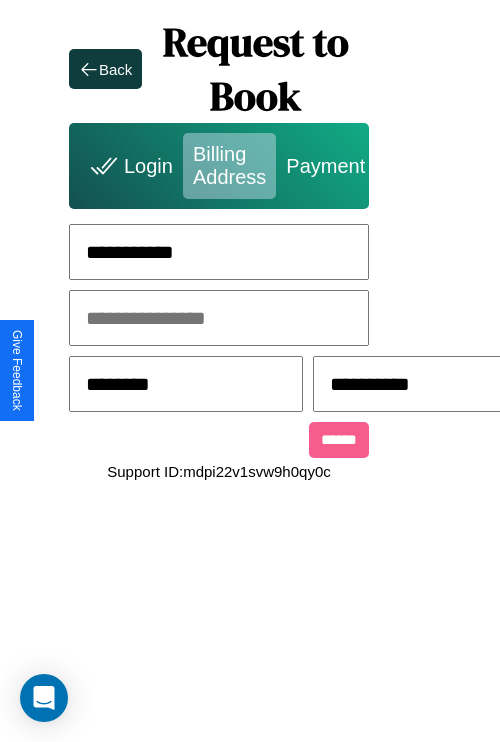 scroll, scrollTop: 0, scrollLeft: 517, axis: horizontal 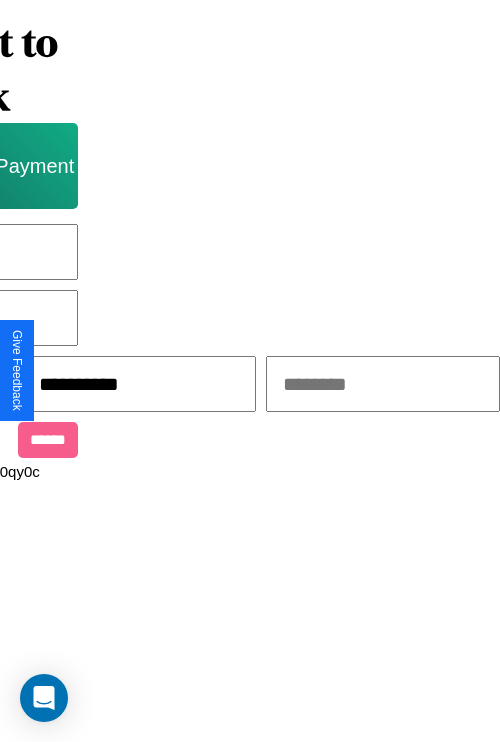 type on "**********" 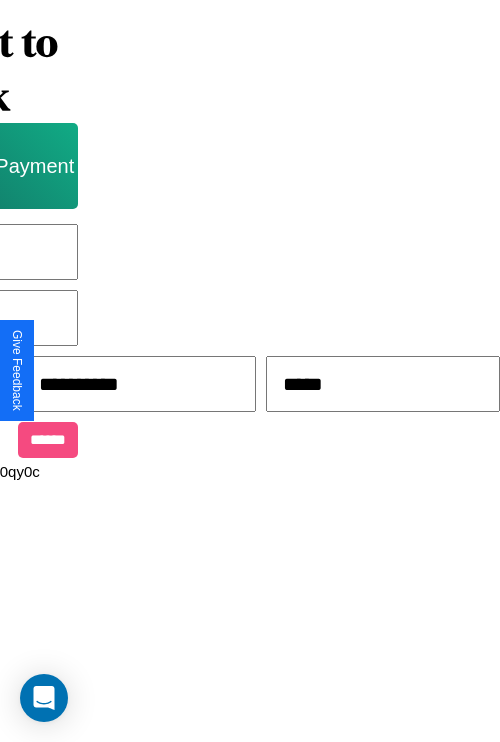type on "*****" 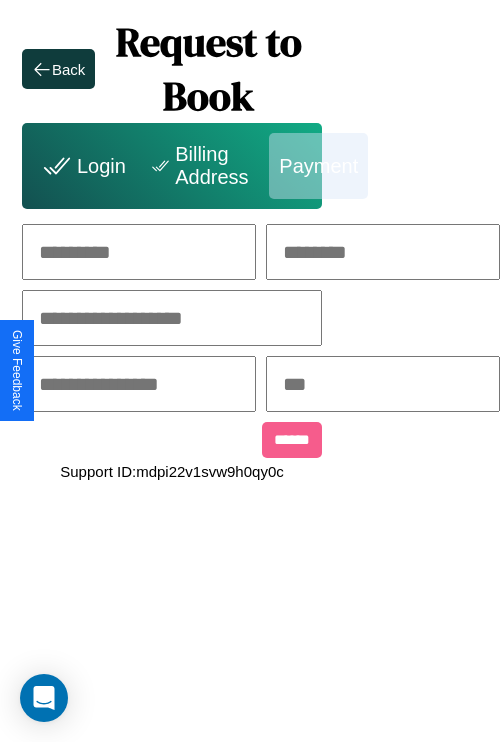 scroll, scrollTop: 0, scrollLeft: 208, axis: horizontal 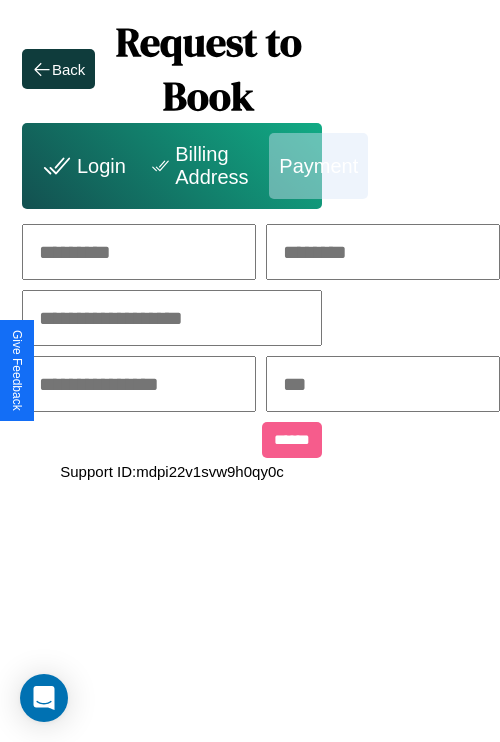 click at bounding box center (139, 252) 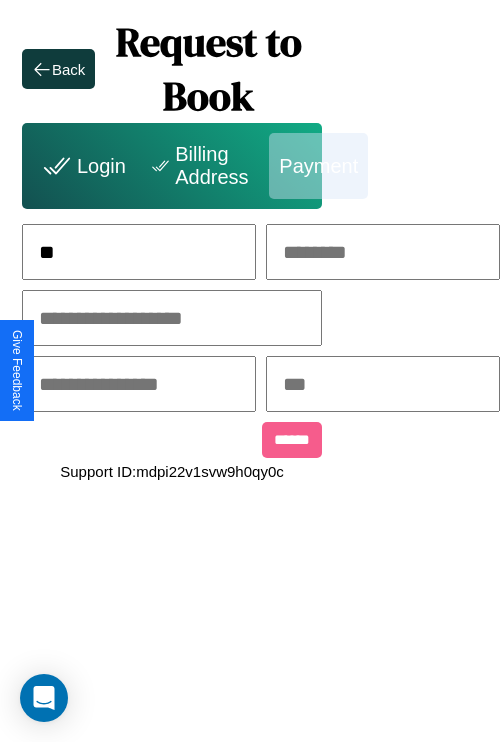 scroll, scrollTop: 0, scrollLeft: 130, axis: horizontal 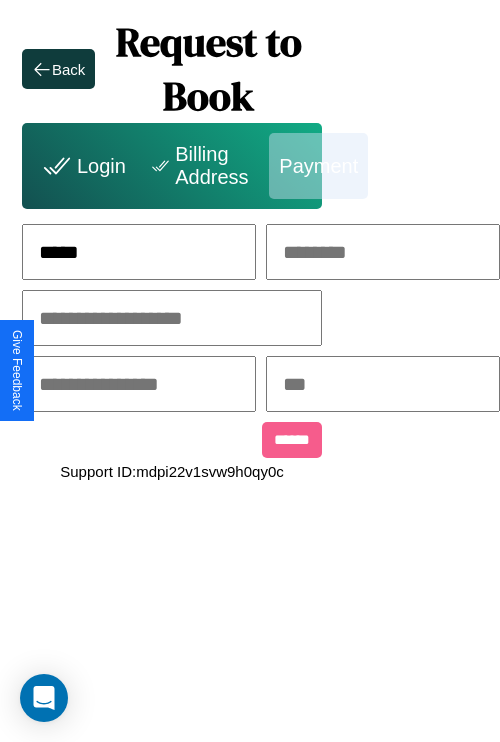 type on "*****" 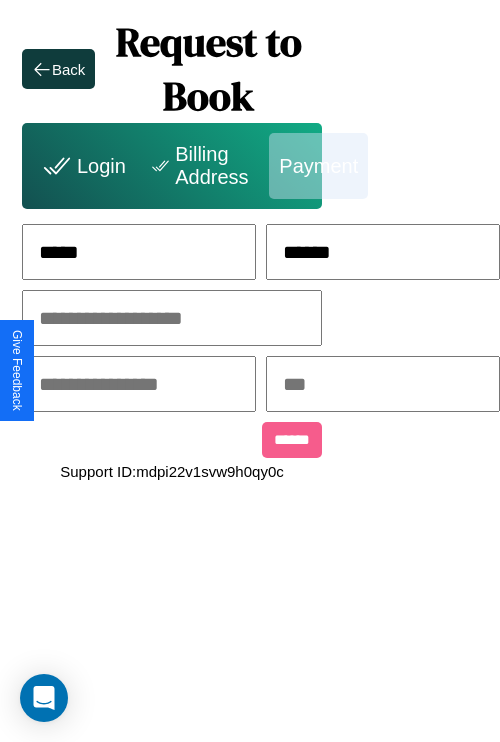 type on "******" 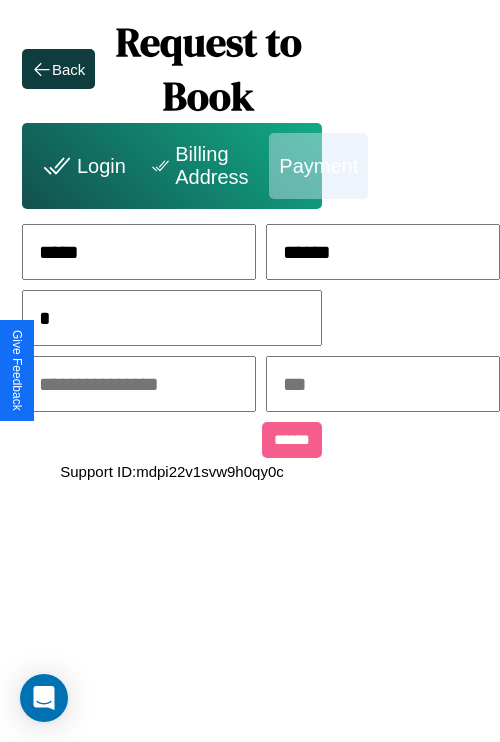 scroll, scrollTop: 0, scrollLeft: 128, axis: horizontal 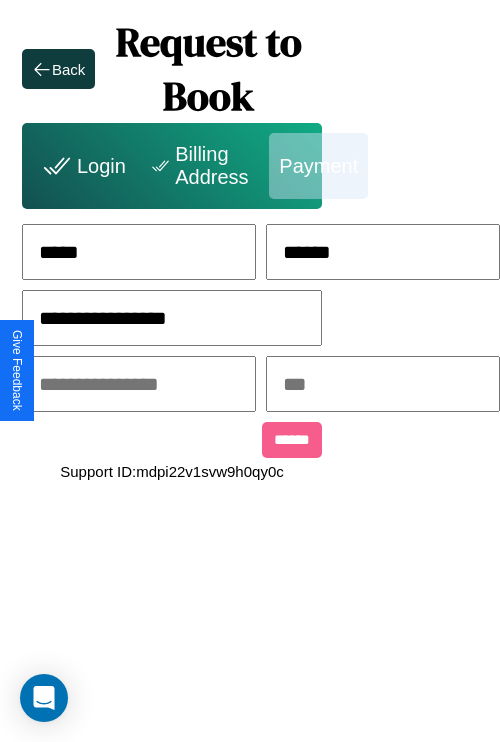 type on "**********" 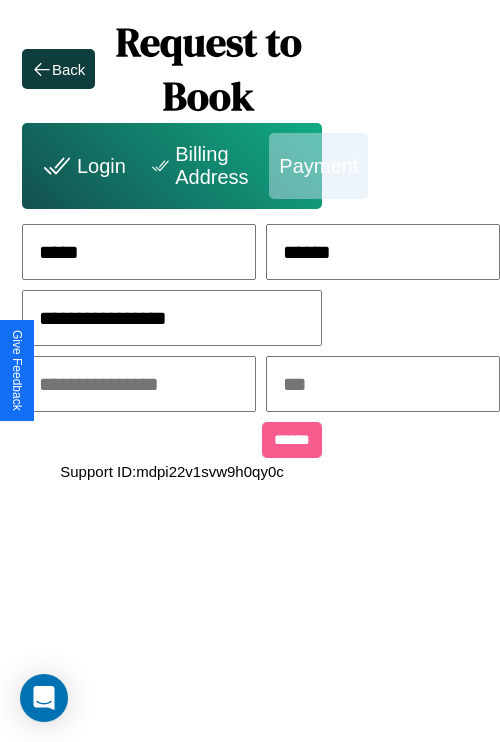 click at bounding box center [139, 384] 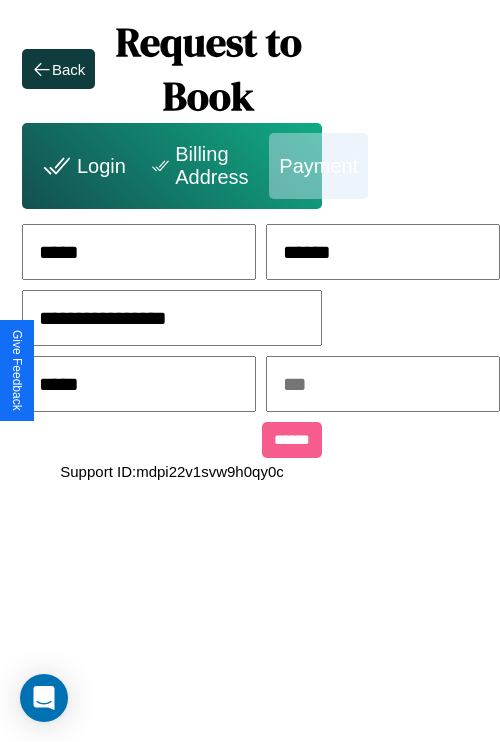 type on "*****" 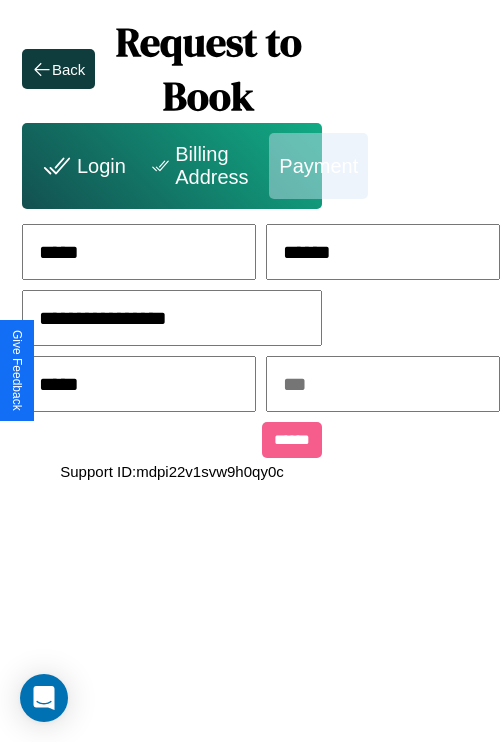 click at bounding box center (383, 384) 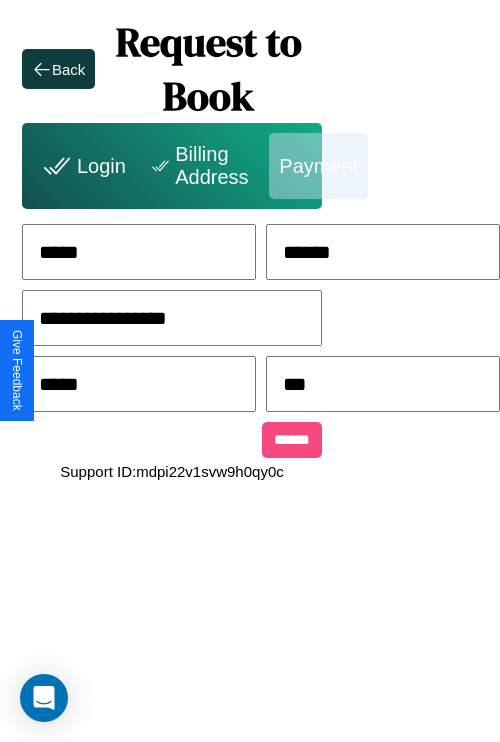 type on "***" 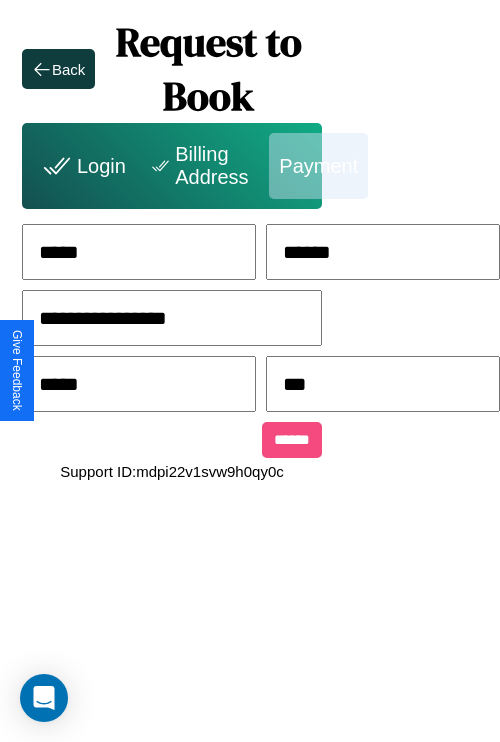 click on "******" at bounding box center (292, 440) 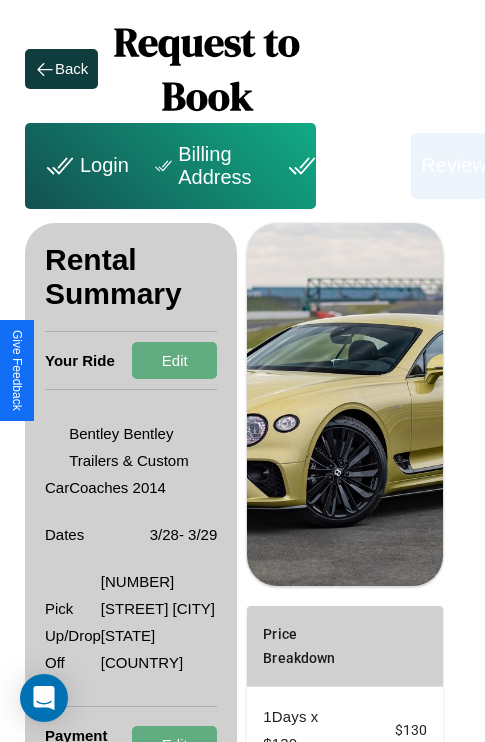 scroll, scrollTop: 355, scrollLeft: 72, axis: both 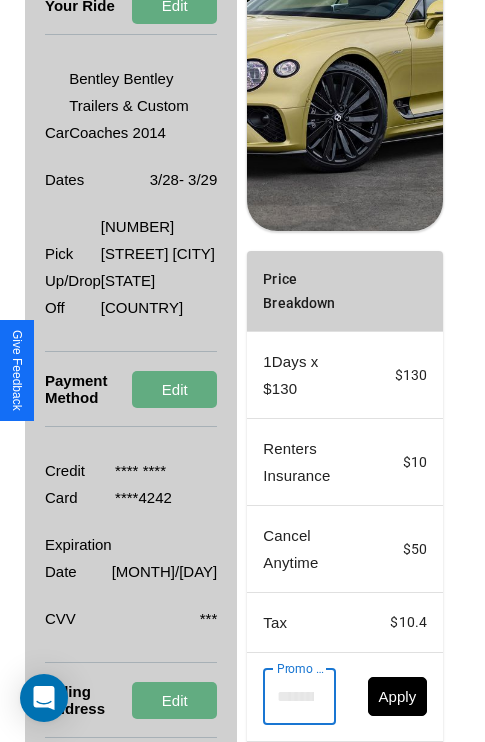 click on "Promo Code" at bounding box center [288, 697] 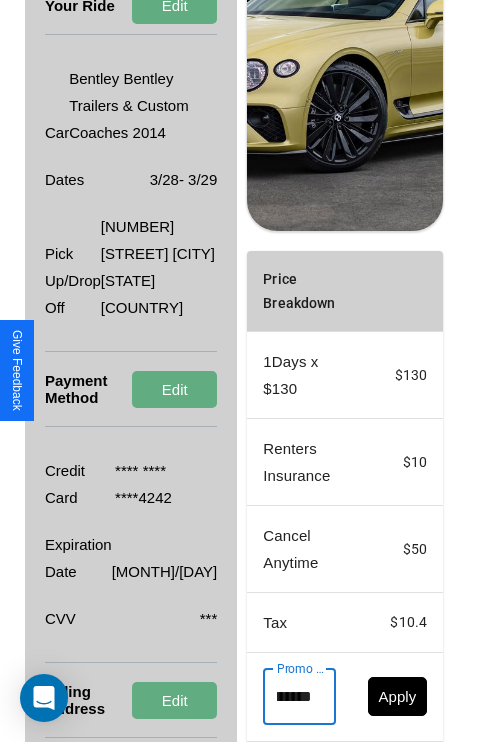 scroll, scrollTop: 0, scrollLeft: 50, axis: horizontal 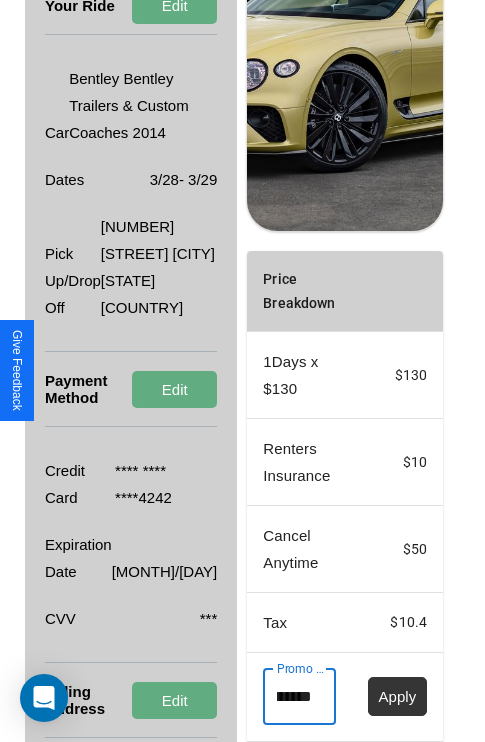 type on "********" 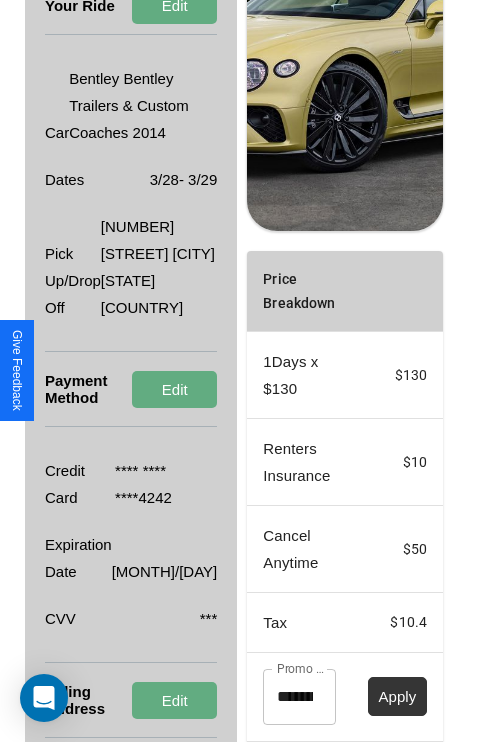 click on "Apply" at bounding box center [398, 696] 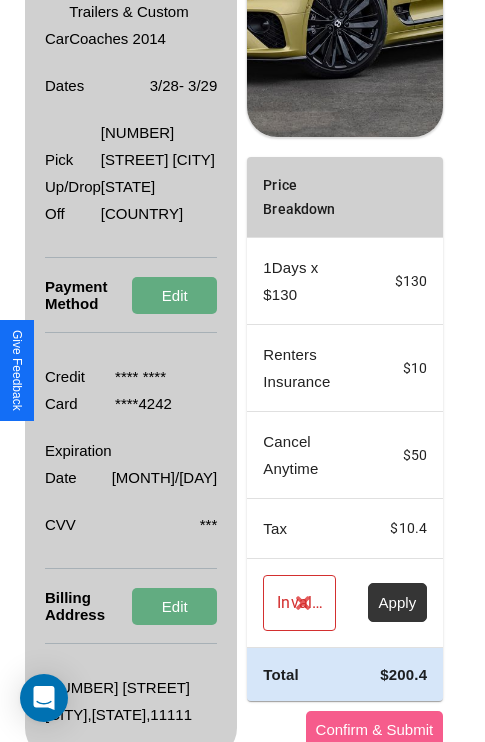 scroll, scrollTop: 509, scrollLeft: 72, axis: both 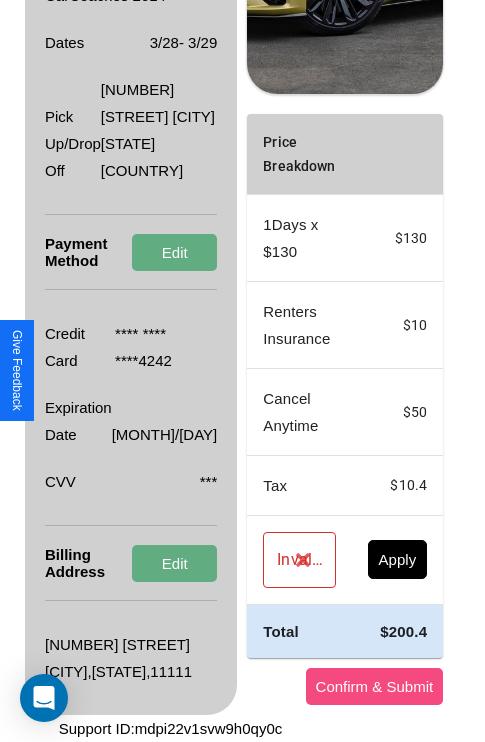 click on "Confirm & Submit" at bounding box center [375, 686] 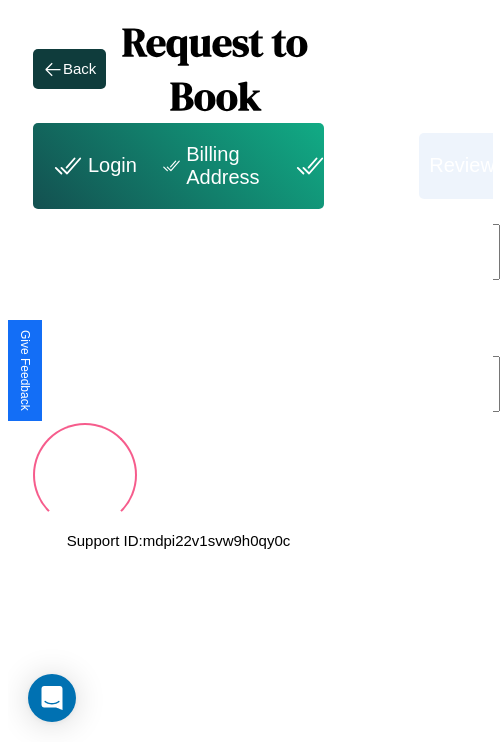 scroll, scrollTop: 0, scrollLeft: 72, axis: horizontal 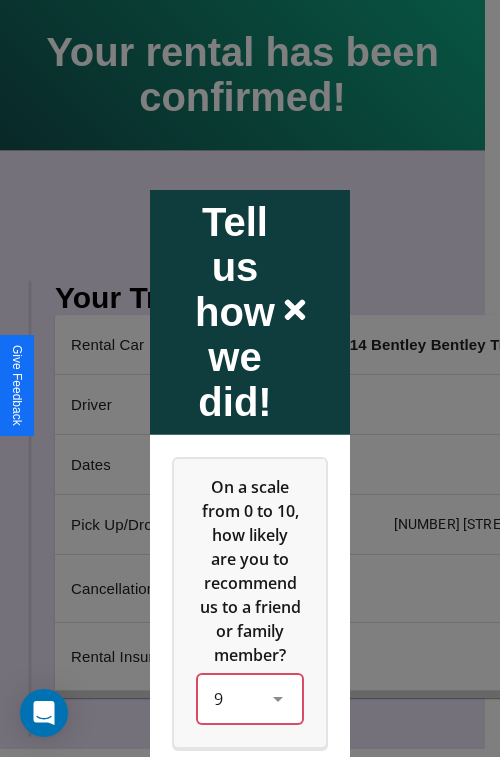 click on "9" at bounding box center [250, 698] 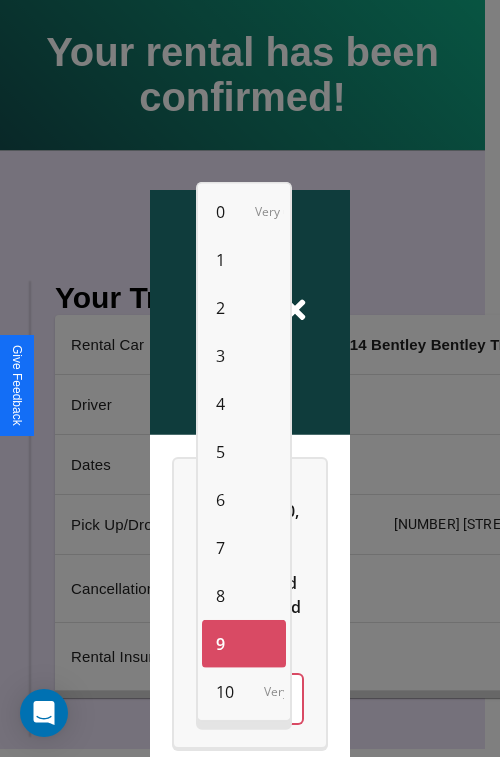click on "10" at bounding box center (225, 692) 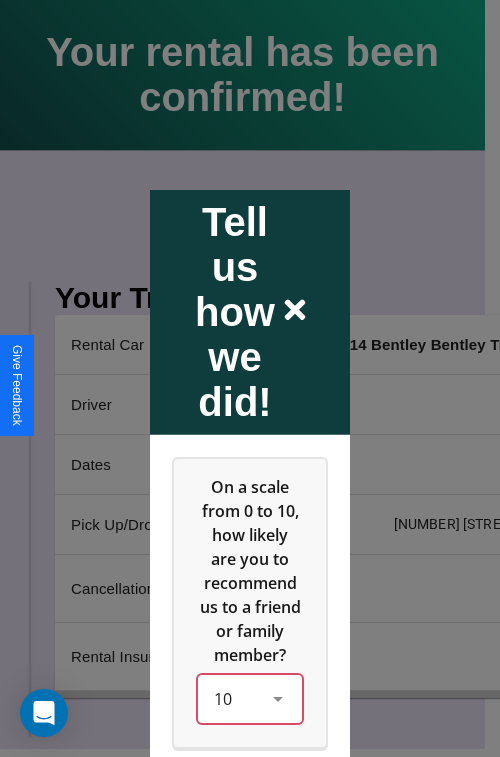 scroll, scrollTop: 286, scrollLeft: 0, axis: vertical 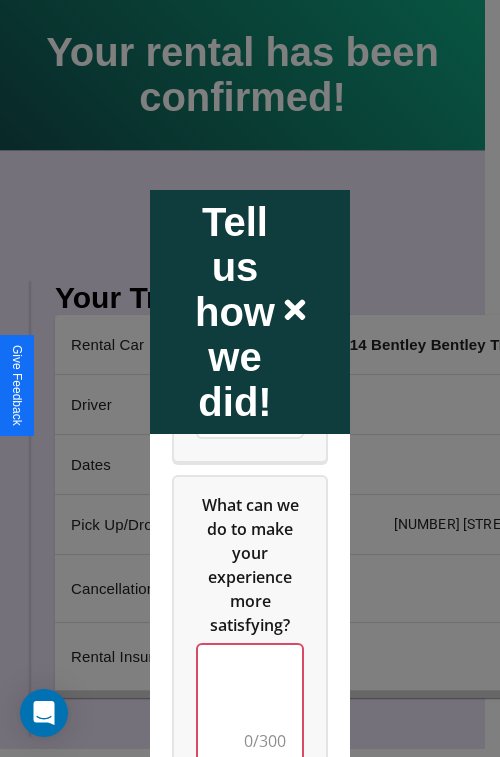 click at bounding box center (250, 704) 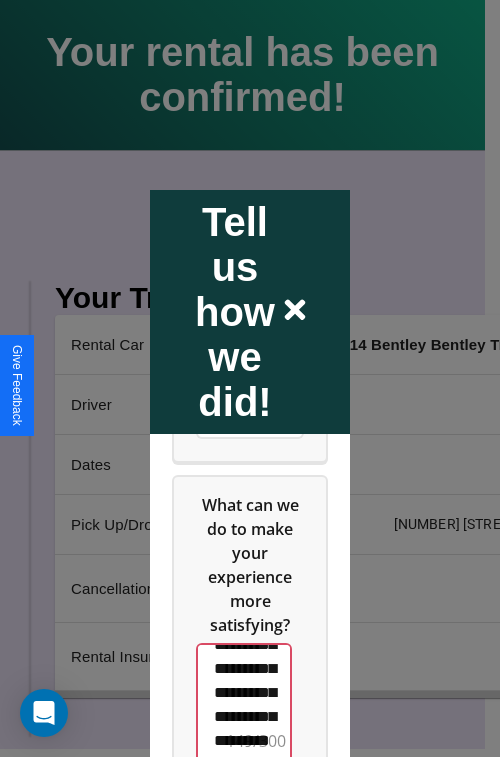 scroll, scrollTop: 636, scrollLeft: 0, axis: vertical 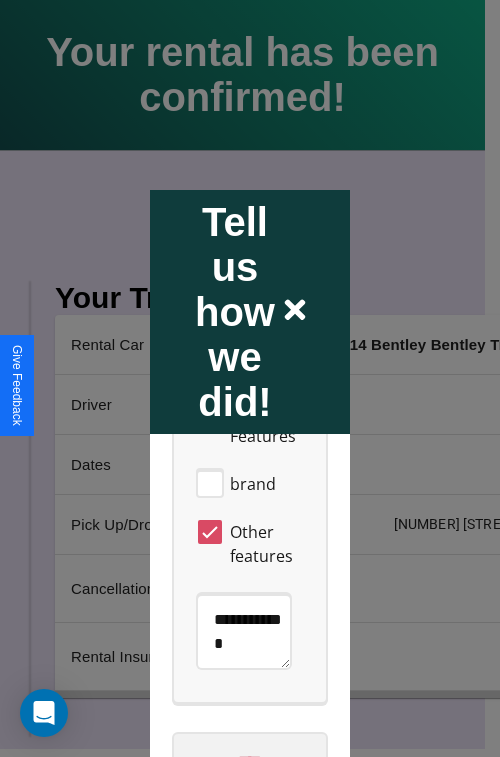 type on "**********" 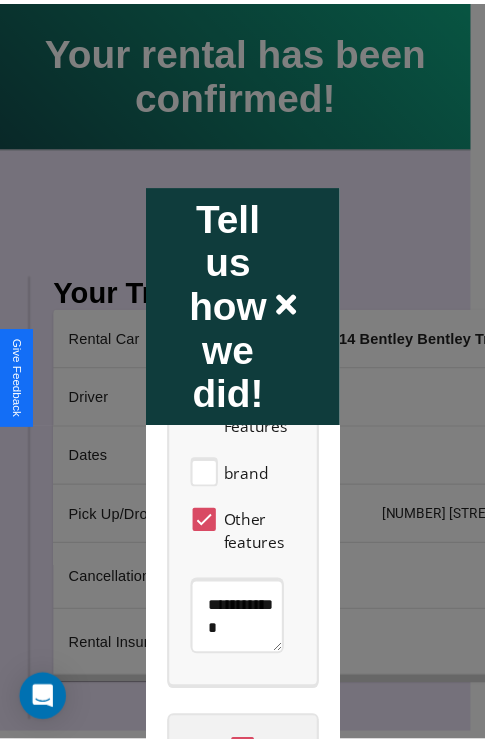scroll, scrollTop: 0, scrollLeft: 0, axis: both 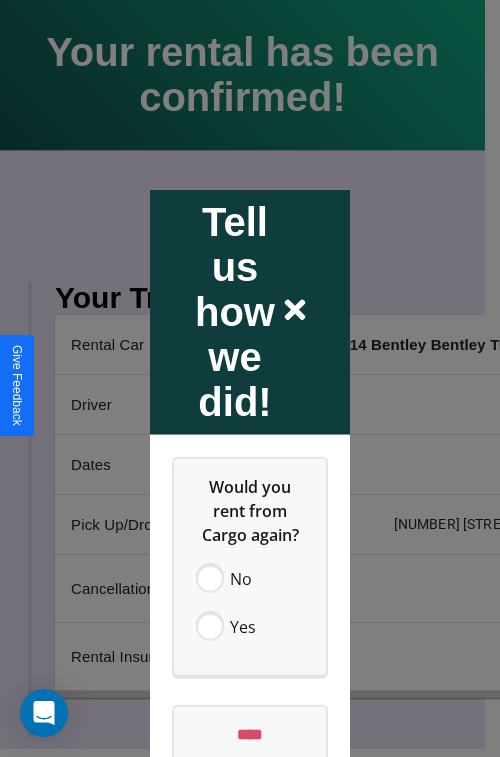 click at bounding box center (250, 378) 